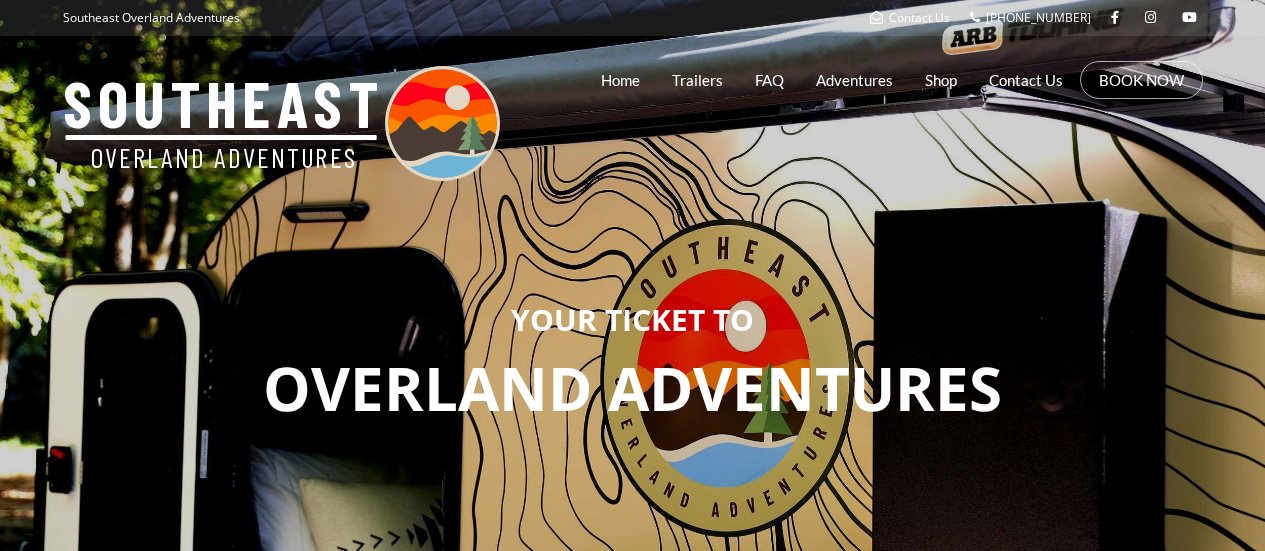 scroll, scrollTop: 0, scrollLeft: 0, axis: both 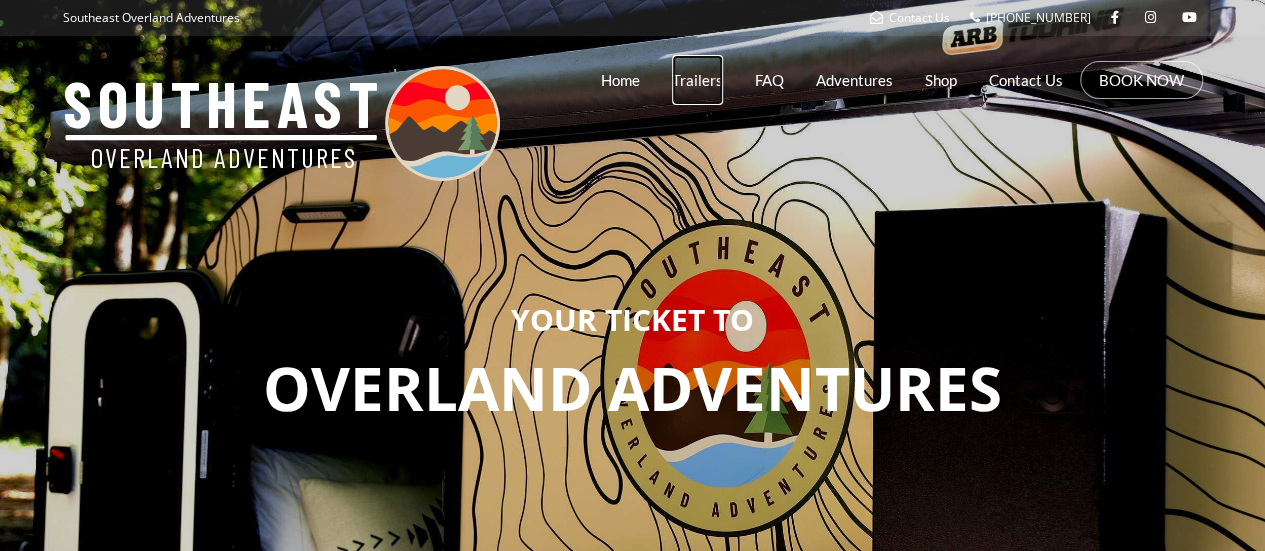 click on "Trailers" at bounding box center (683, -25) 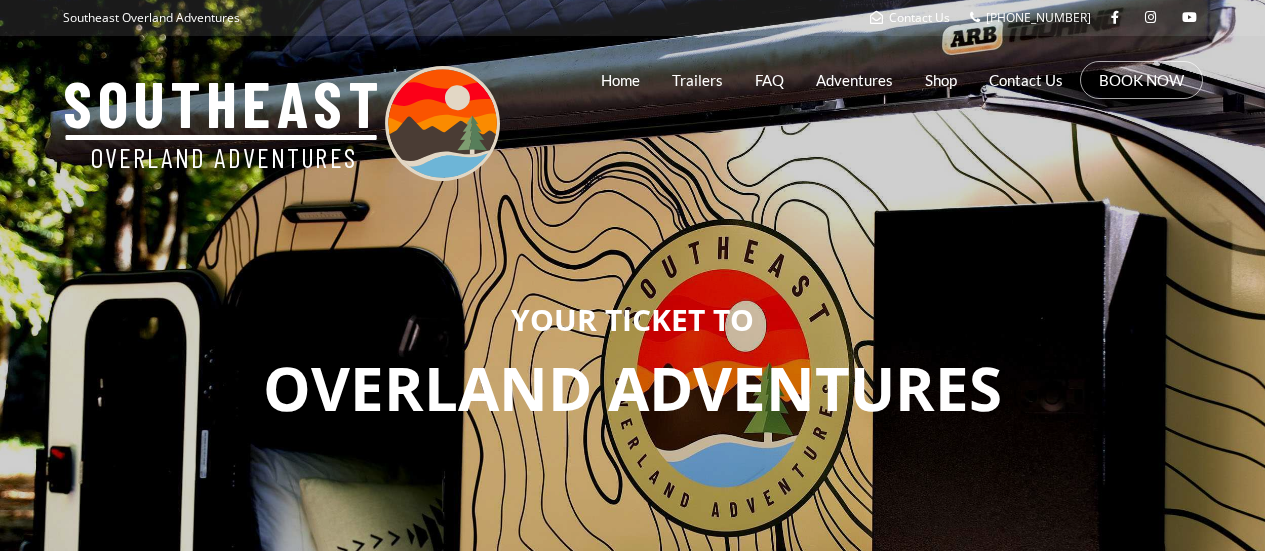 scroll, scrollTop: 0, scrollLeft: 0, axis: both 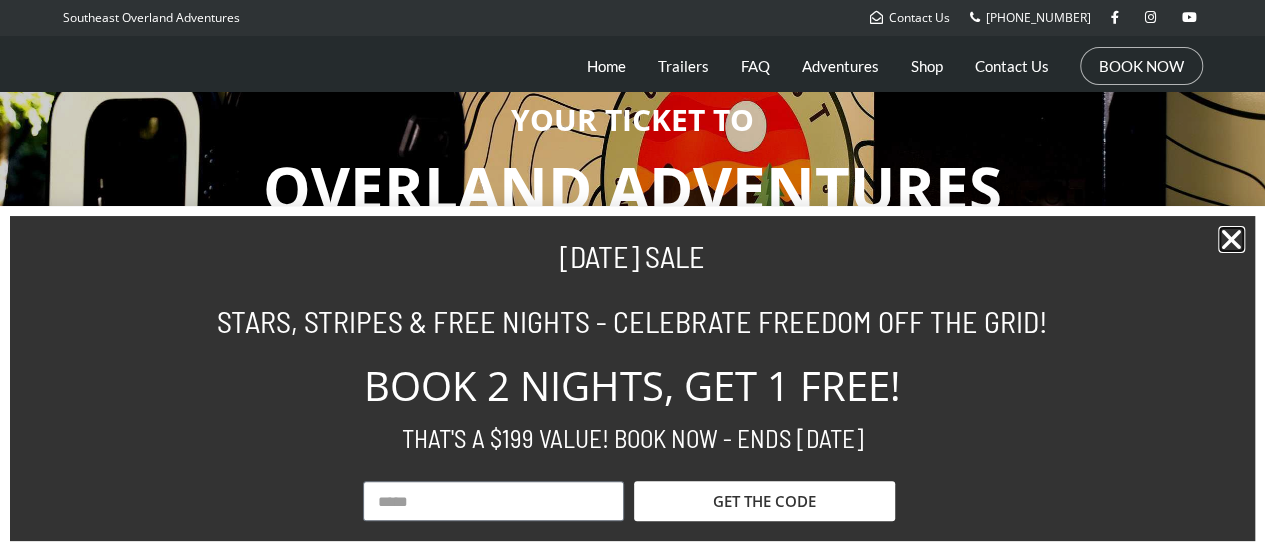click at bounding box center (1231, 239) 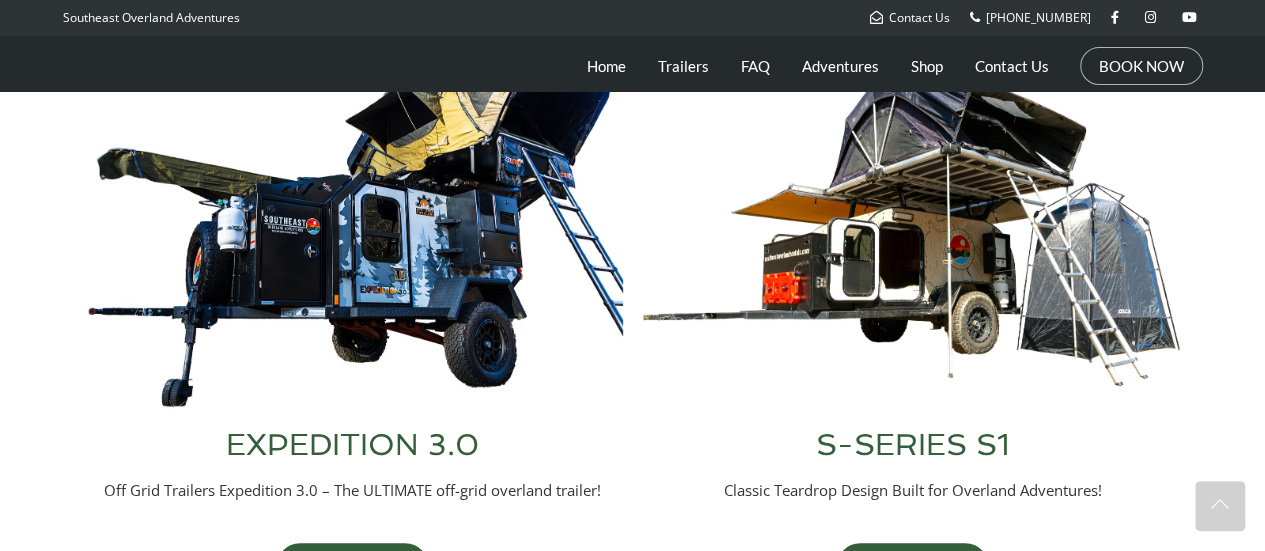 scroll, scrollTop: 910, scrollLeft: 0, axis: vertical 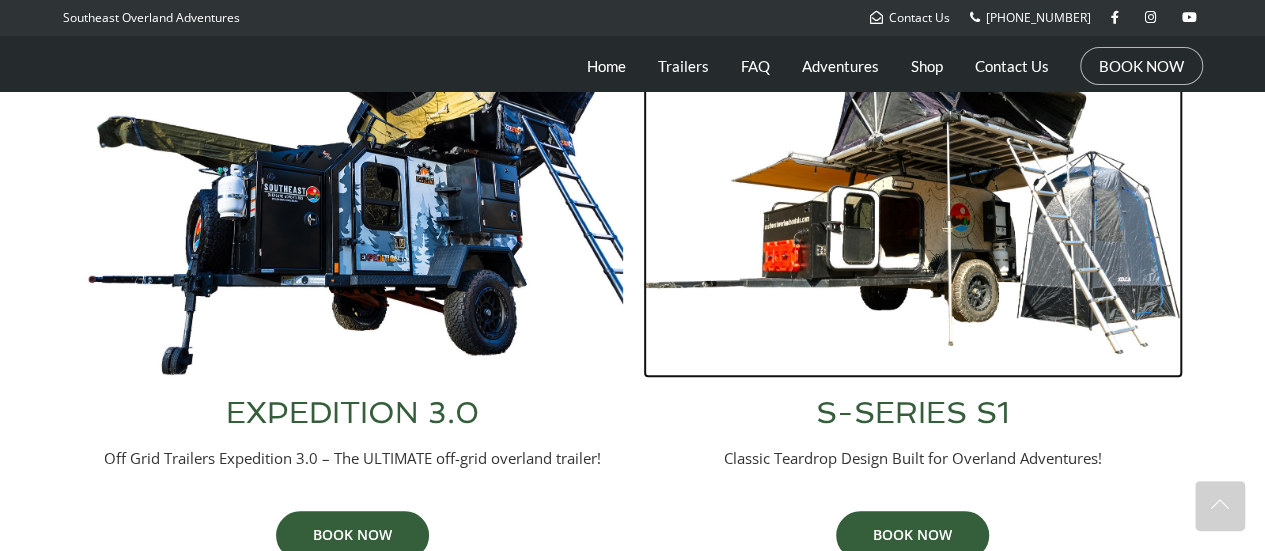 click at bounding box center (913, 194) 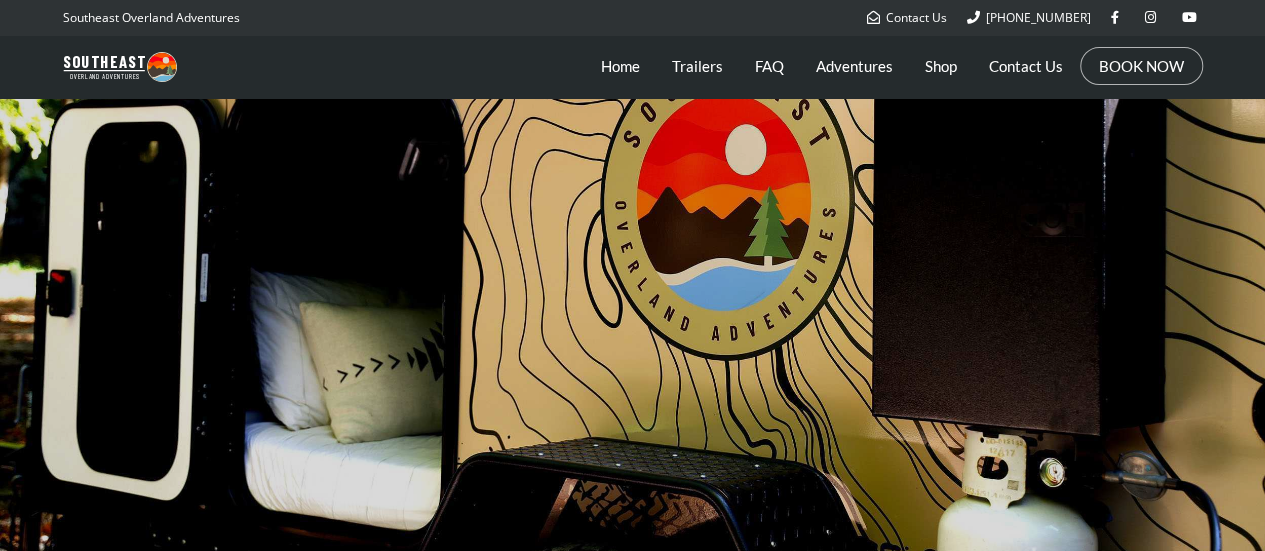 scroll, scrollTop: 0, scrollLeft: 0, axis: both 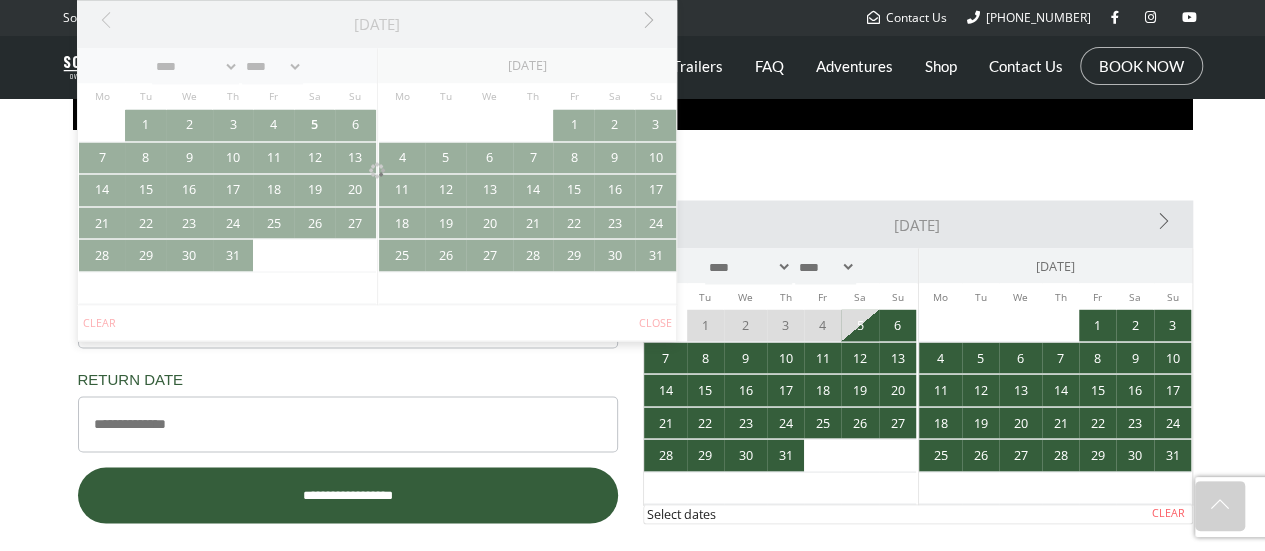 click on "Departure Date				 *" at bounding box center (348, 320) 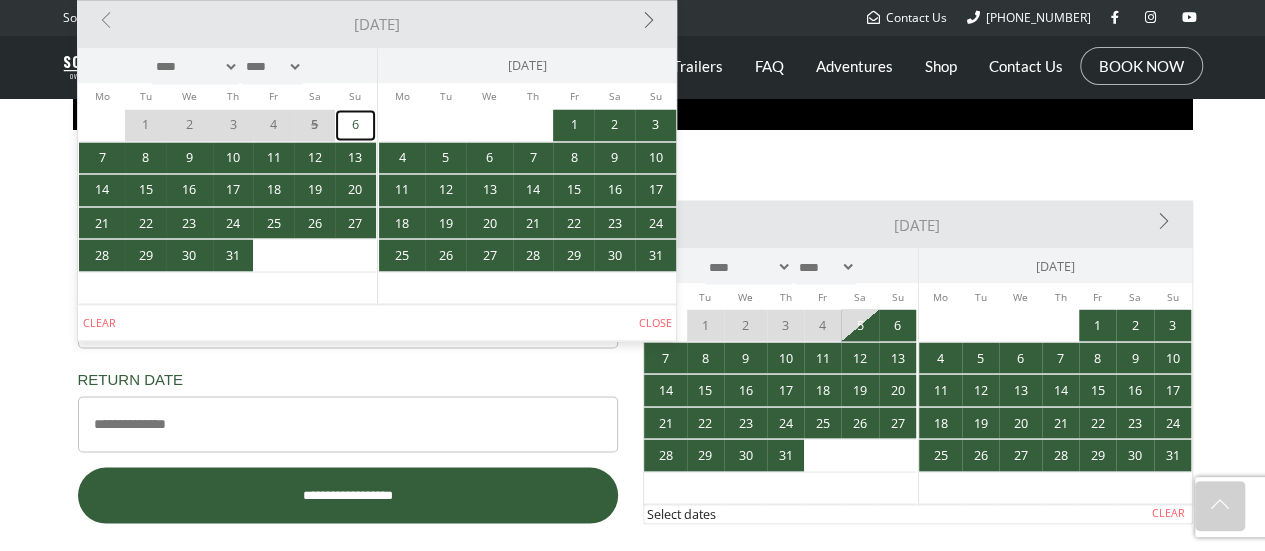 click on "6" at bounding box center [355, 125] 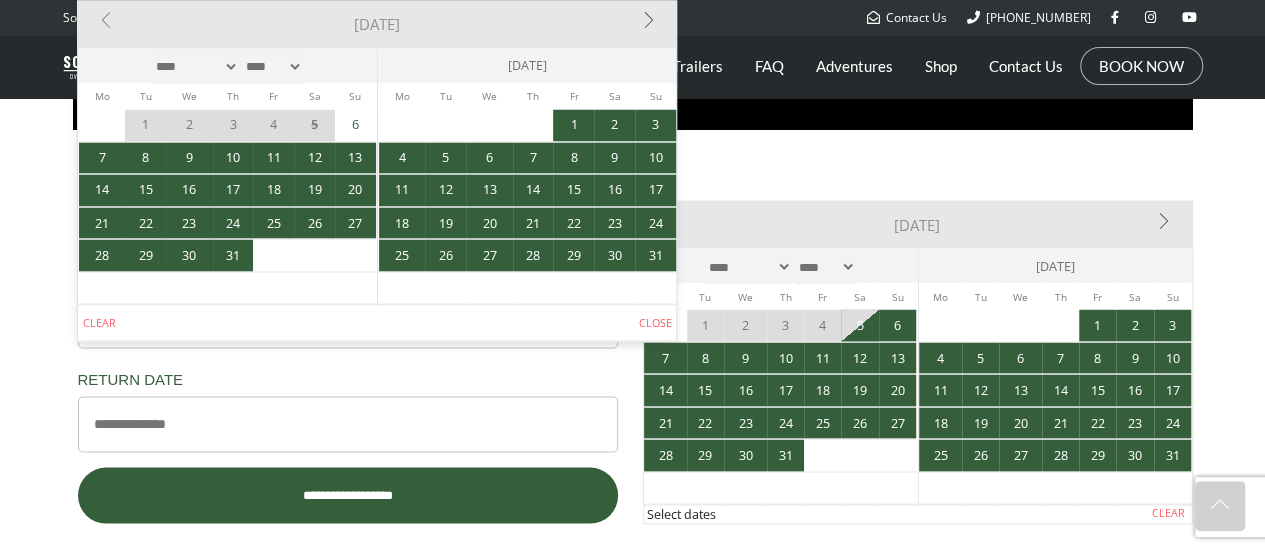 type on "**********" 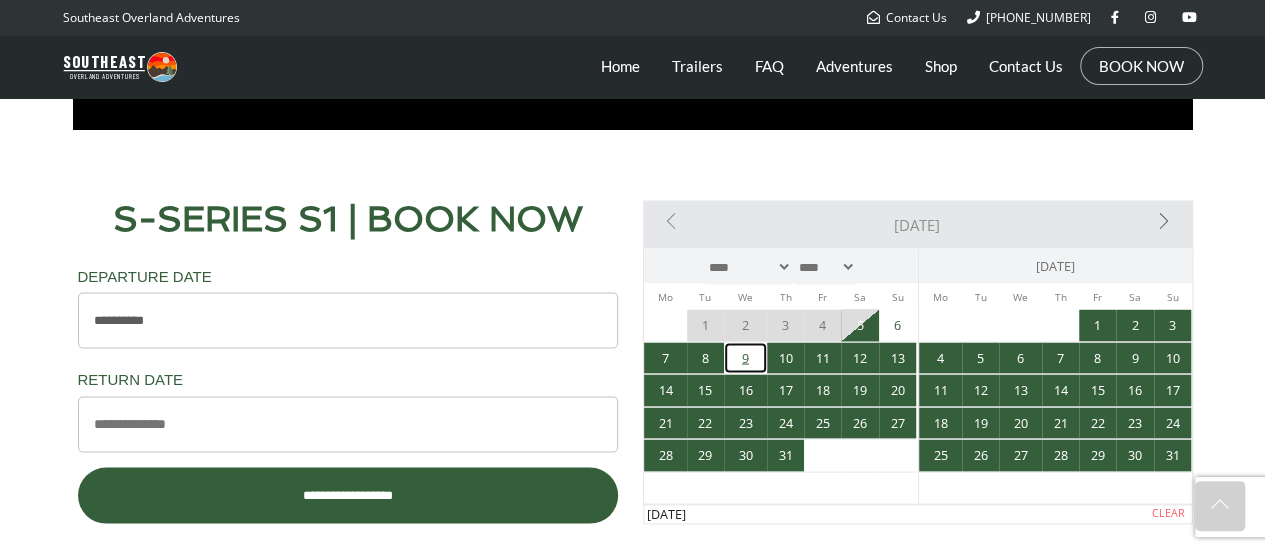 click on "9" at bounding box center (745, 358) 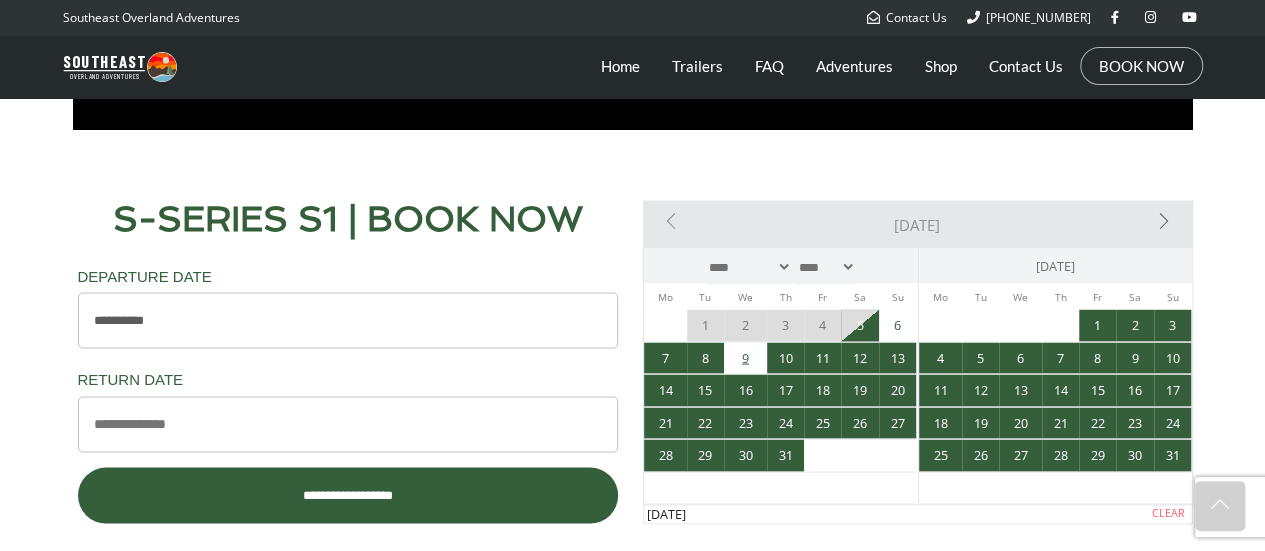 type on "**********" 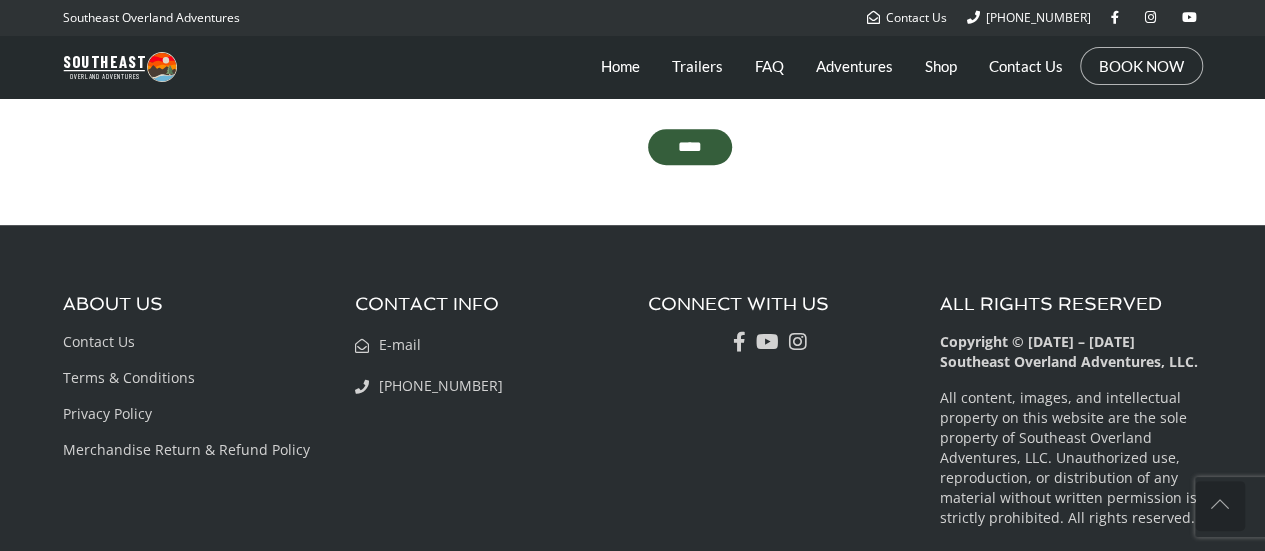 scroll, scrollTop: 7894, scrollLeft: 0, axis: vertical 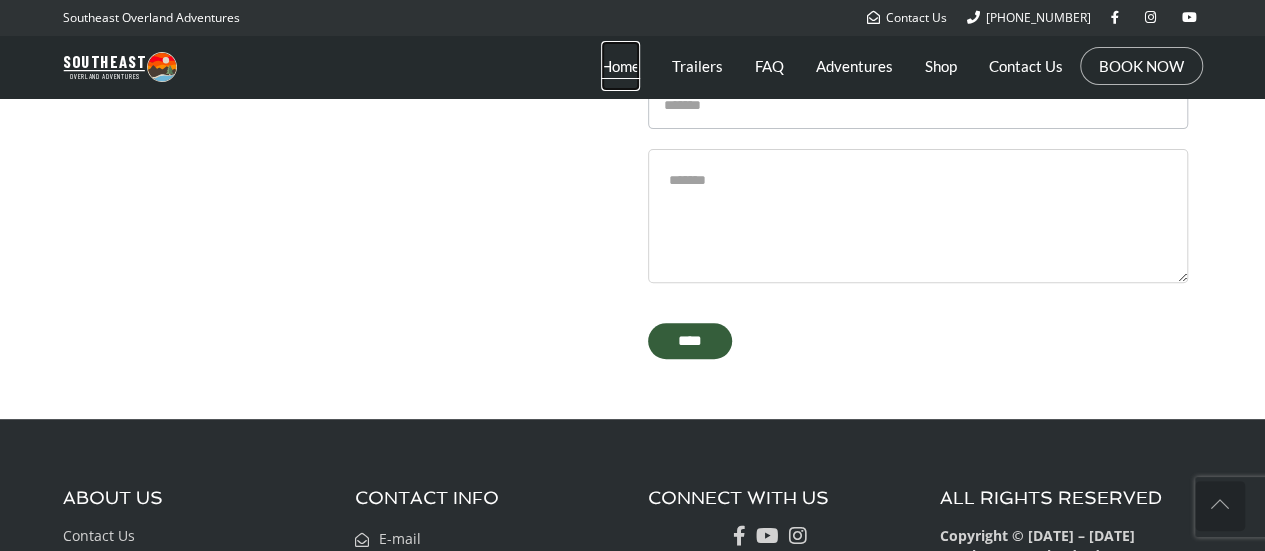 click on "Home" at bounding box center (620, 66) 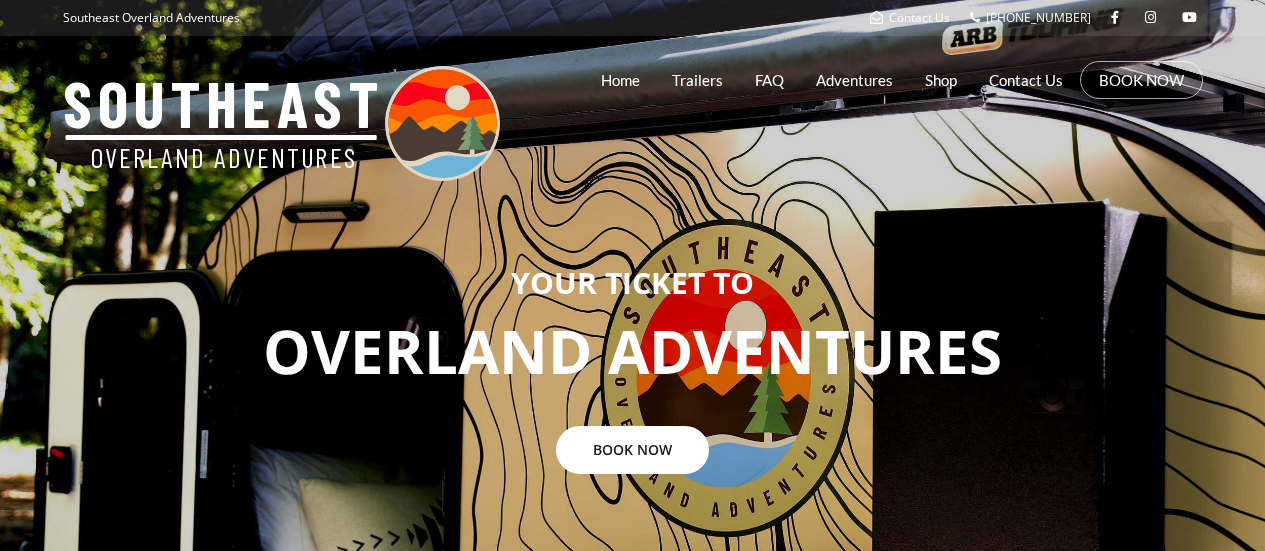 scroll, scrollTop: 0, scrollLeft: 0, axis: both 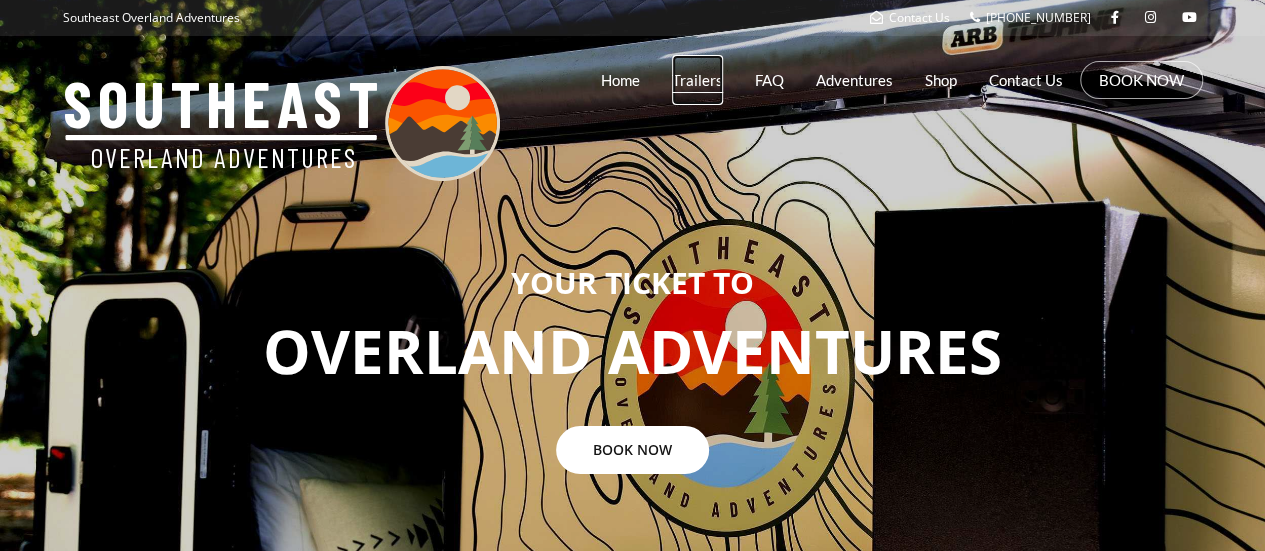 click on "Trailers" at bounding box center (683, -25) 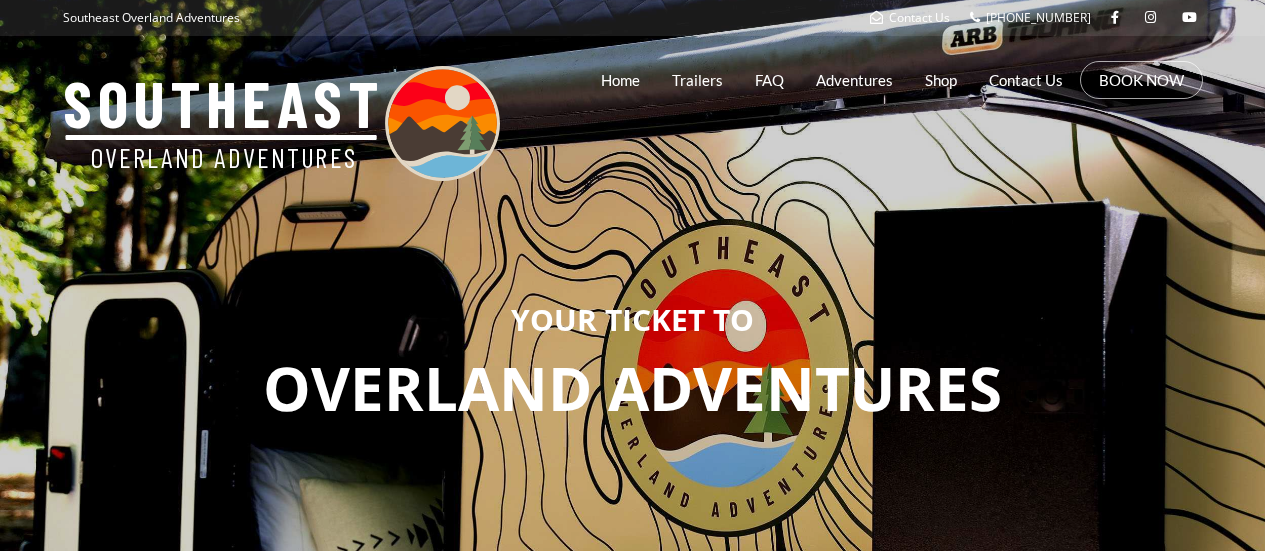 scroll, scrollTop: 0, scrollLeft: 0, axis: both 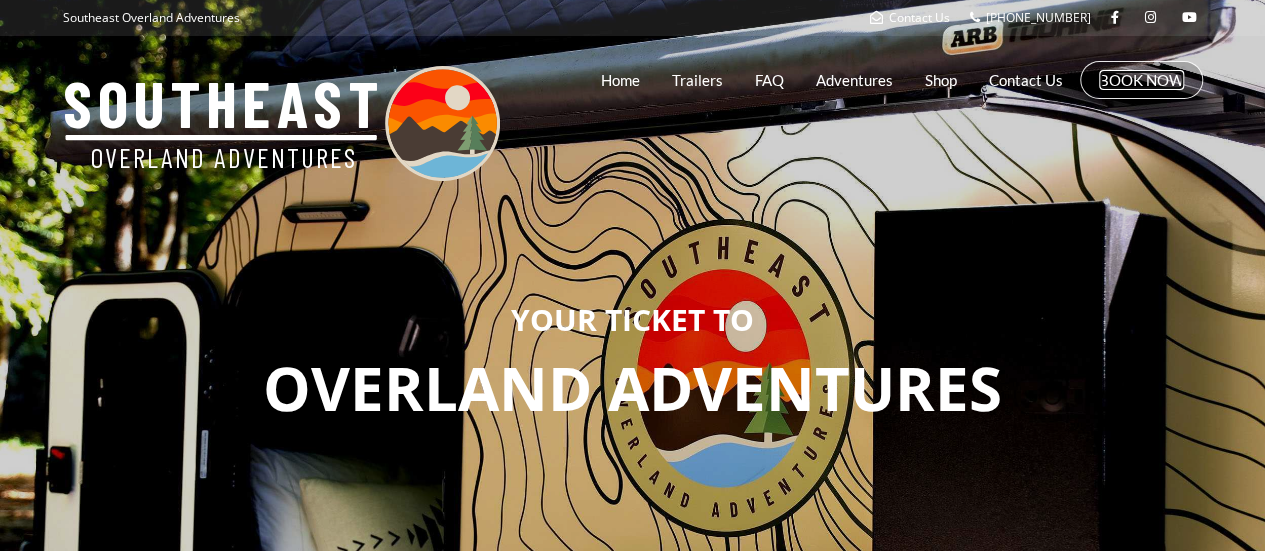 click on "BOOK NOW" at bounding box center [1141, -25] 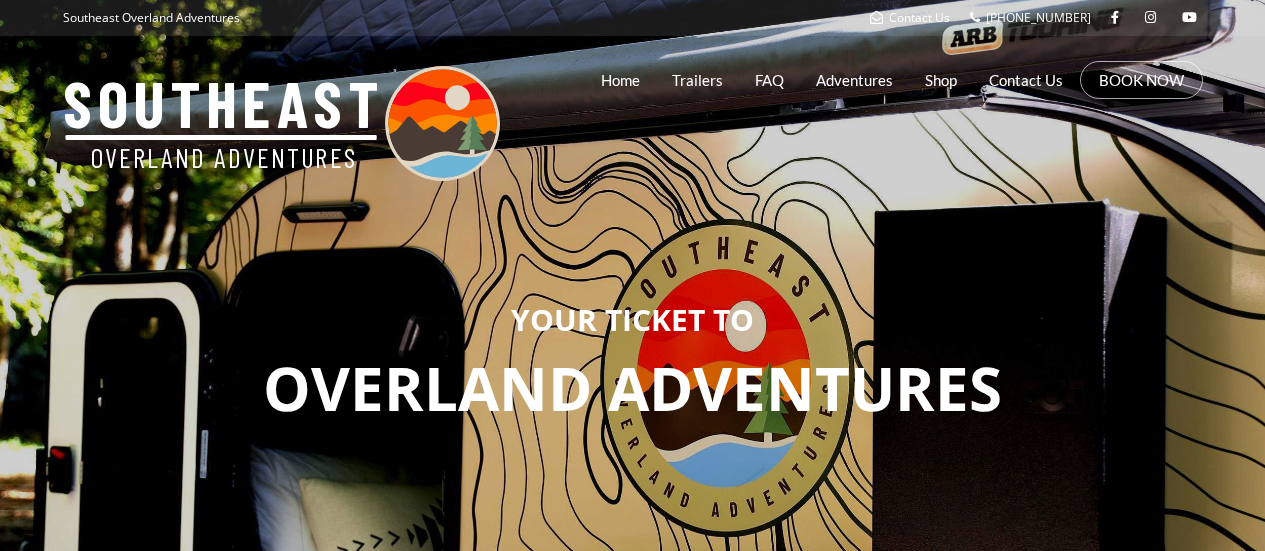 scroll, scrollTop: 0, scrollLeft: 0, axis: both 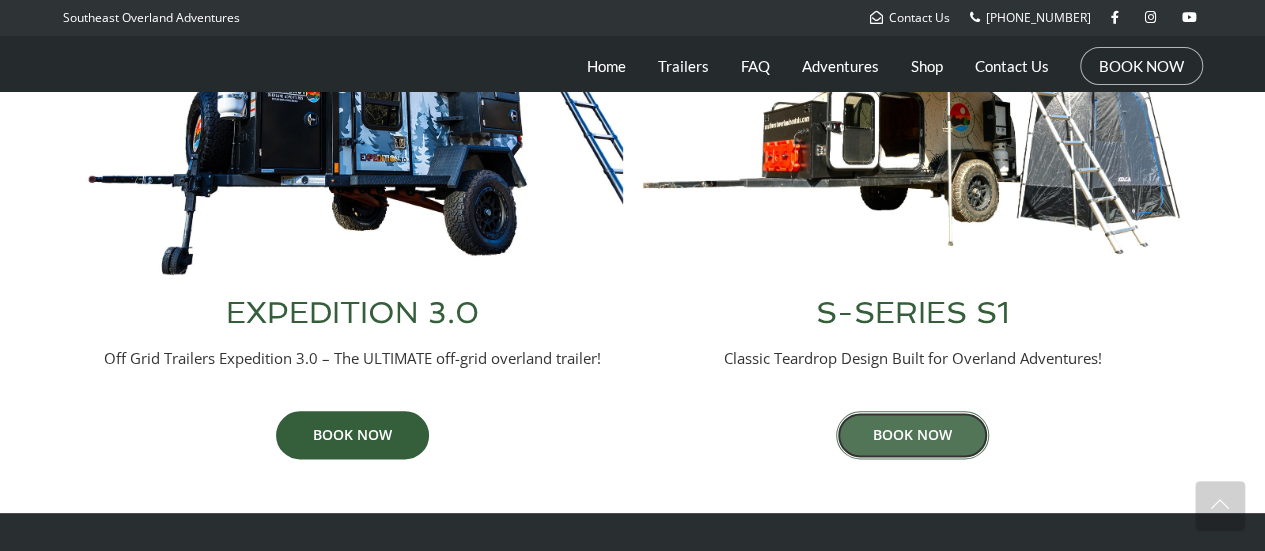 click on "BOOK NOW" at bounding box center (912, 435) 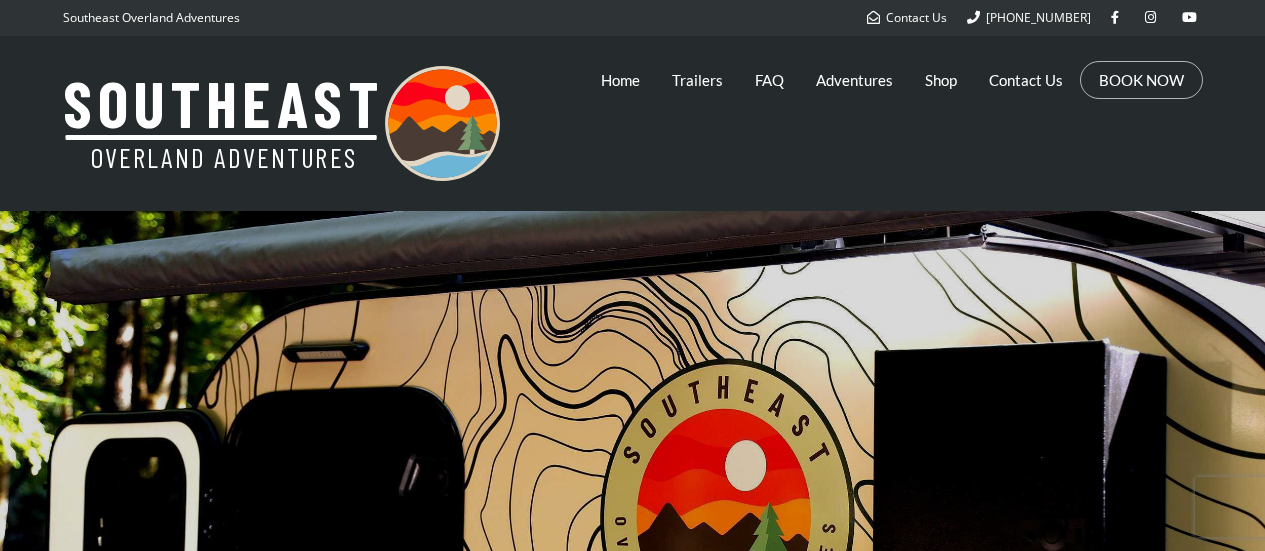 scroll, scrollTop: 0, scrollLeft: 0, axis: both 